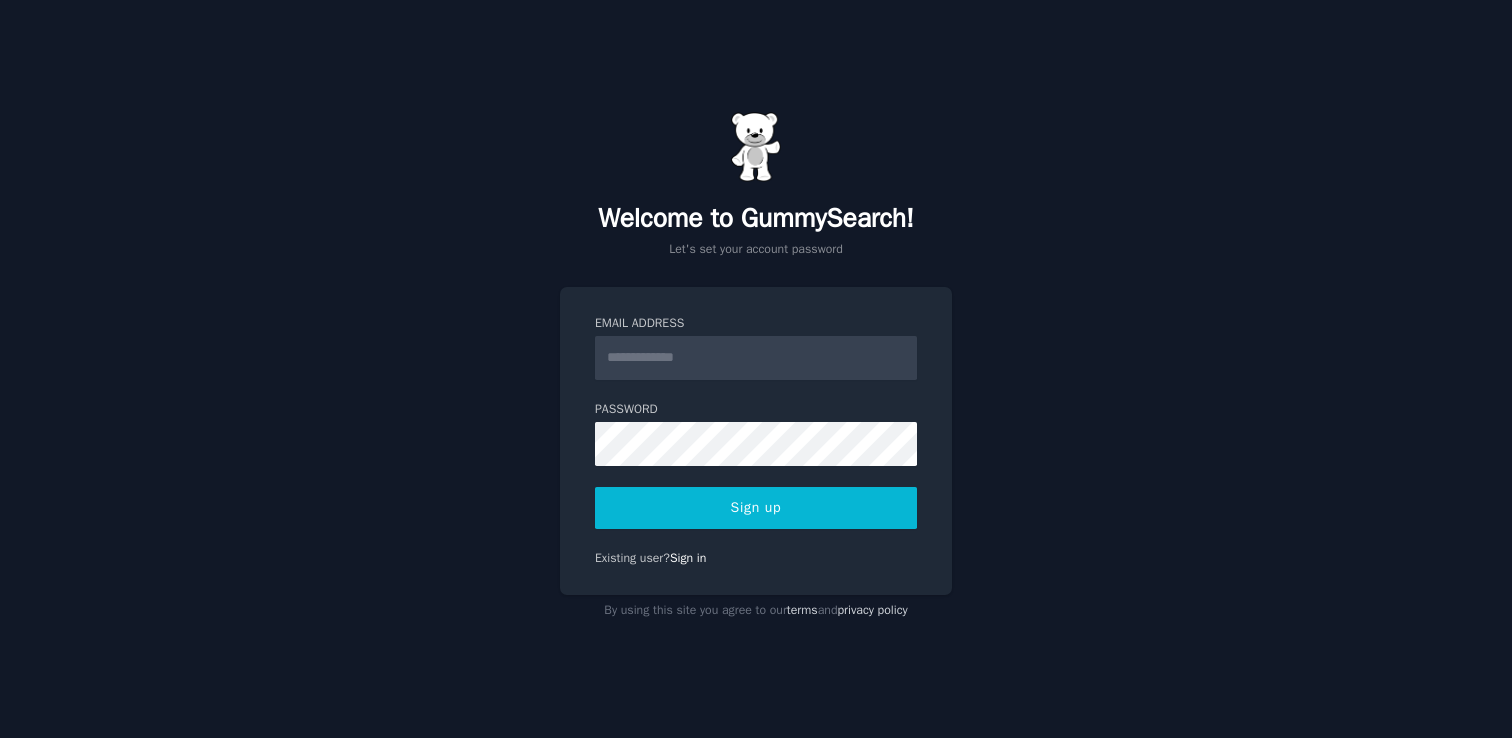 scroll, scrollTop: 0, scrollLeft: 0, axis: both 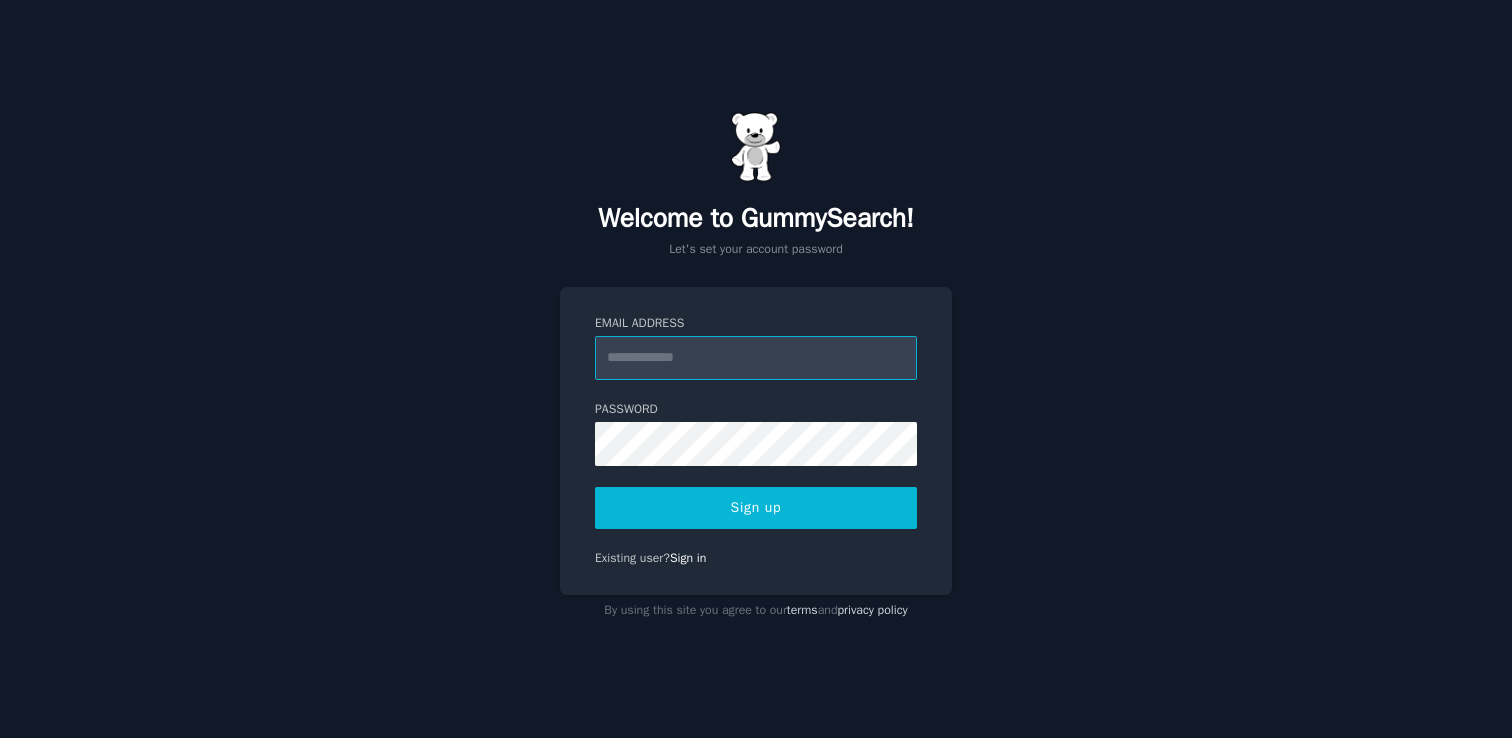 click on "Email Address" at bounding box center (756, 358) 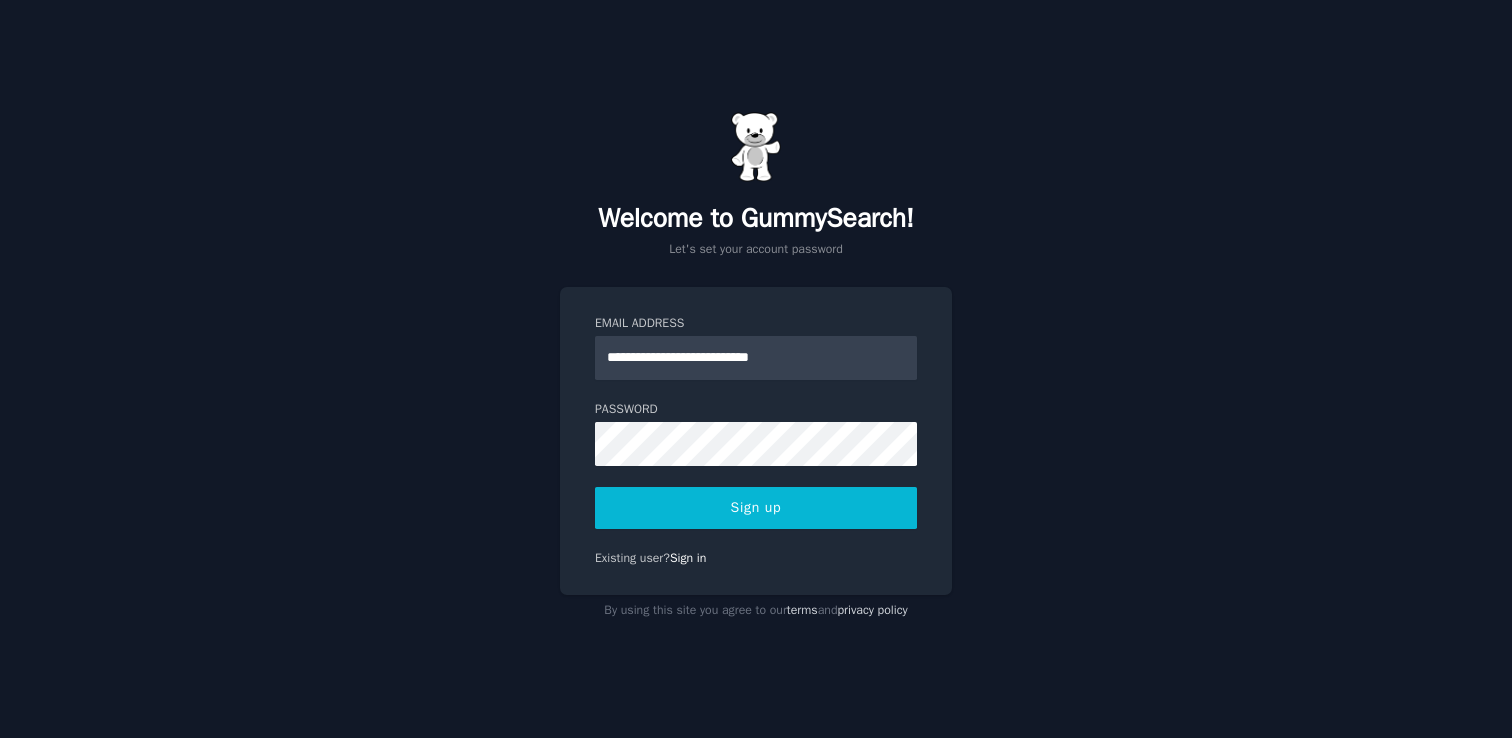 click on "Sign up" at bounding box center [756, 508] 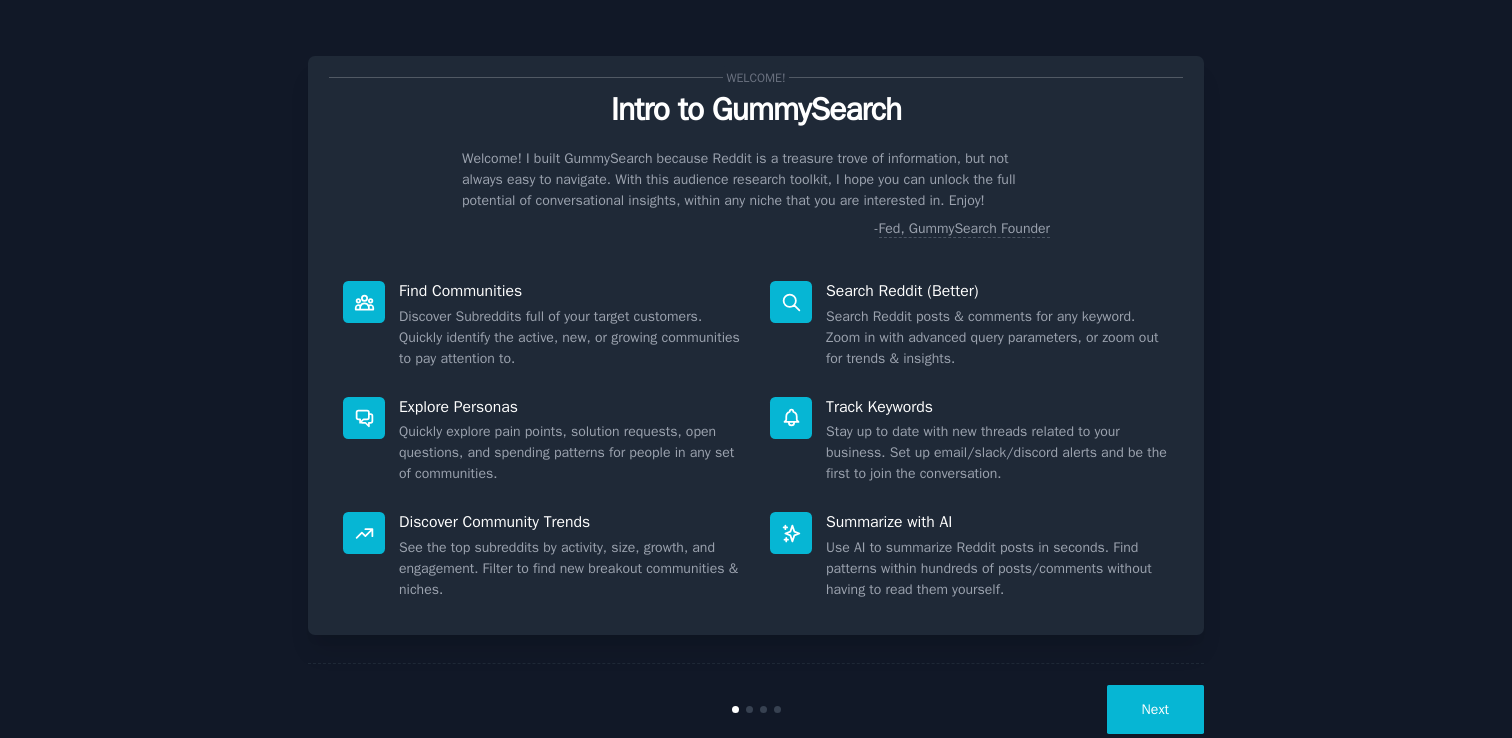 scroll, scrollTop: 0, scrollLeft: 0, axis: both 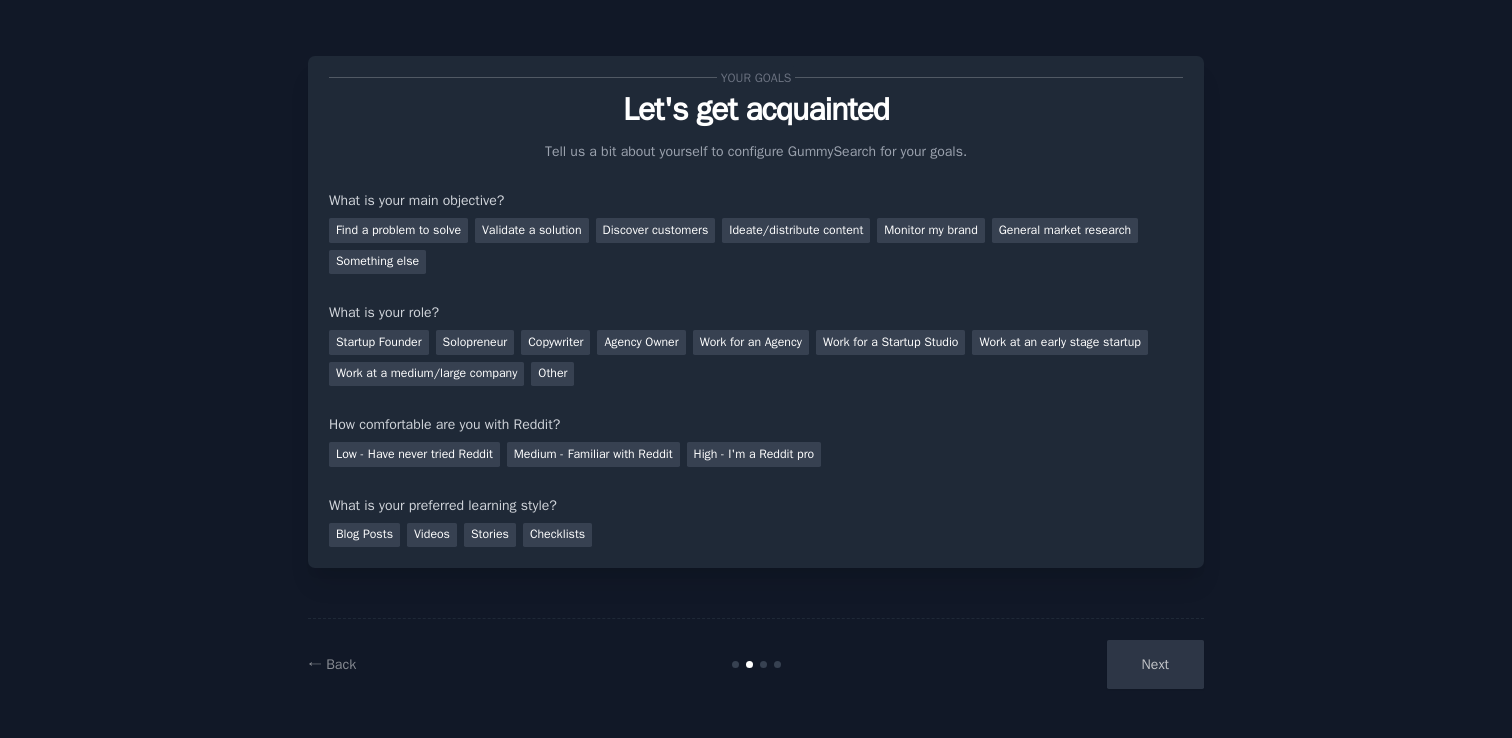 click on "← Back Next" at bounding box center [756, 664] 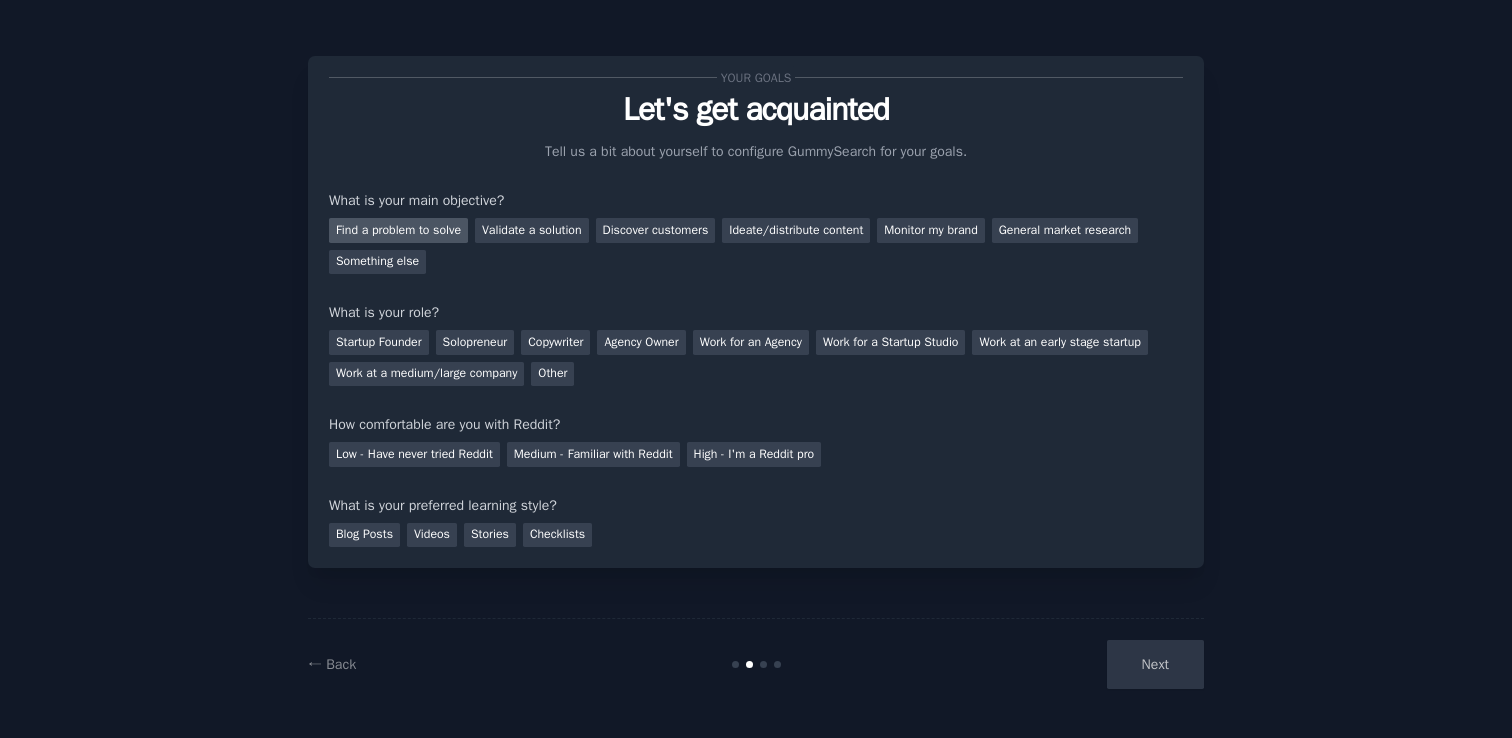 click on "Find a problem to solve" at bounding box center (398, 230) 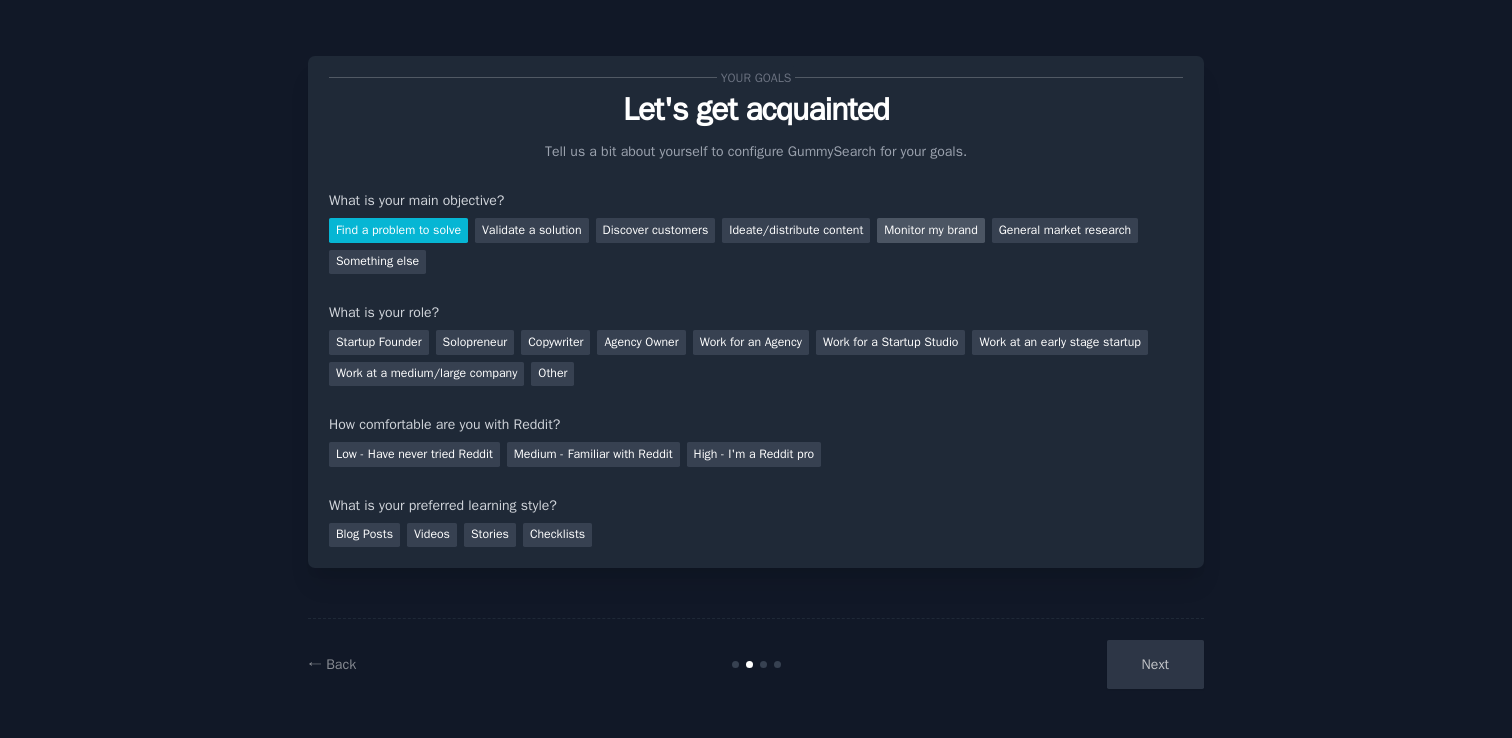 click on "Monitor my brand" at bounding box center [930, 230] 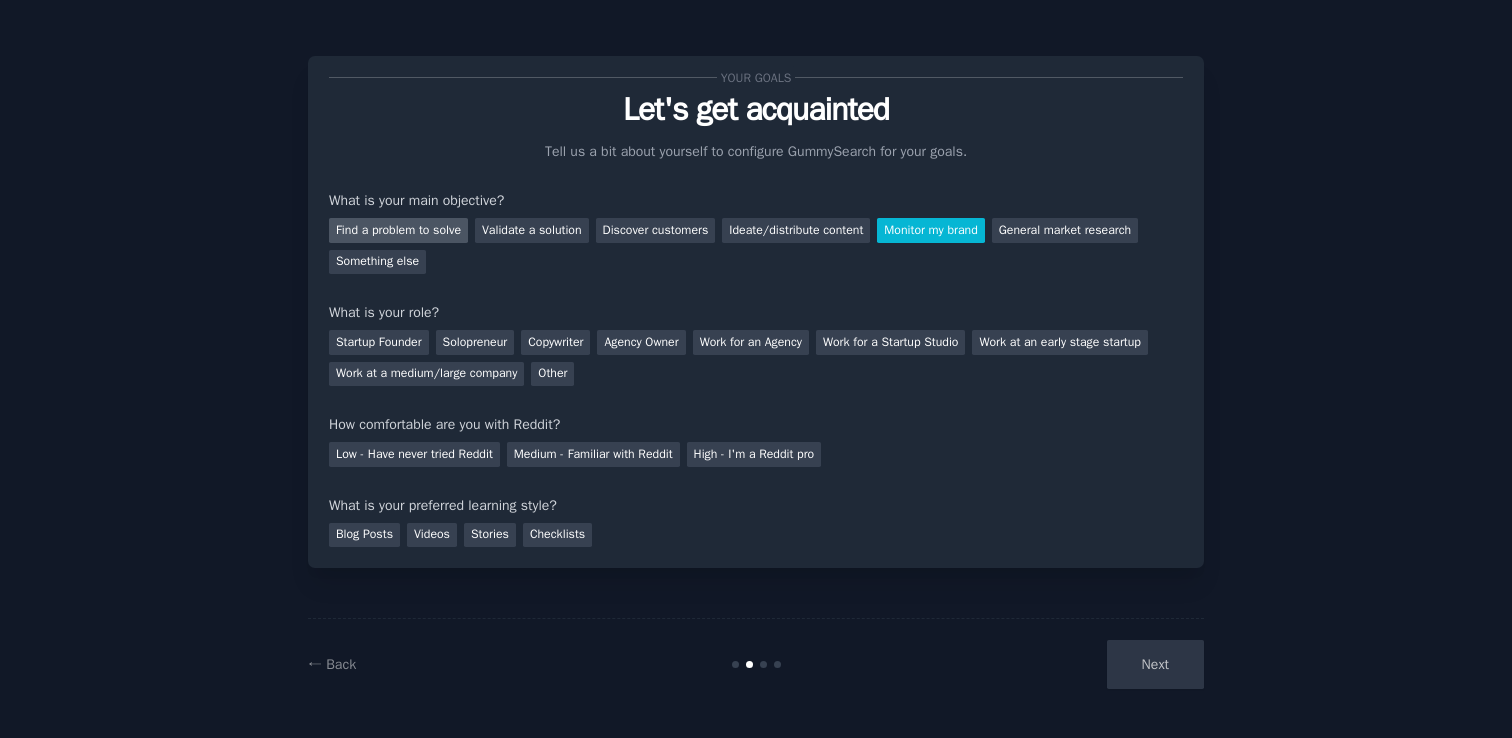 click on "Find a problem to solve" at bounding box center [398, 230] 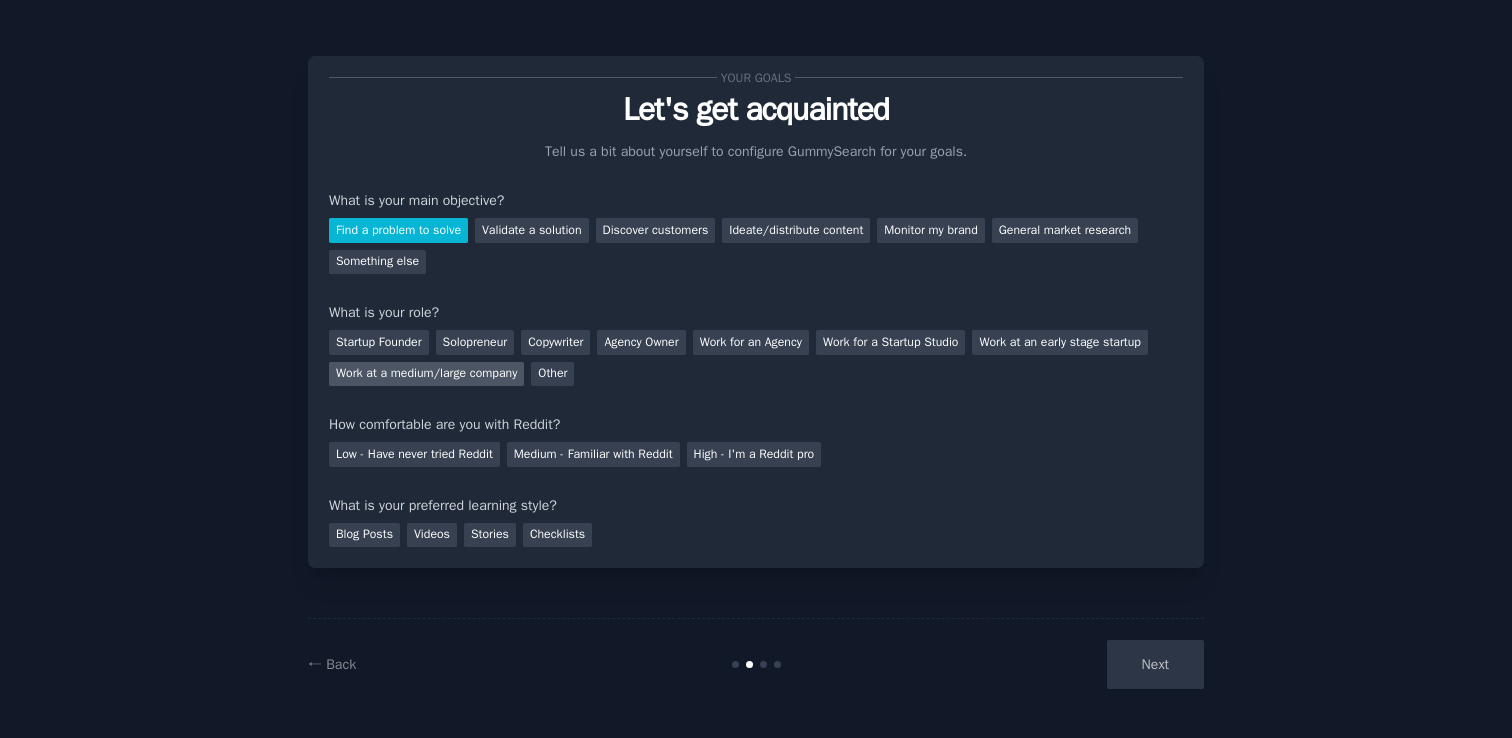 click on "Work at a medium/large company" at bounding box center [426, 374] 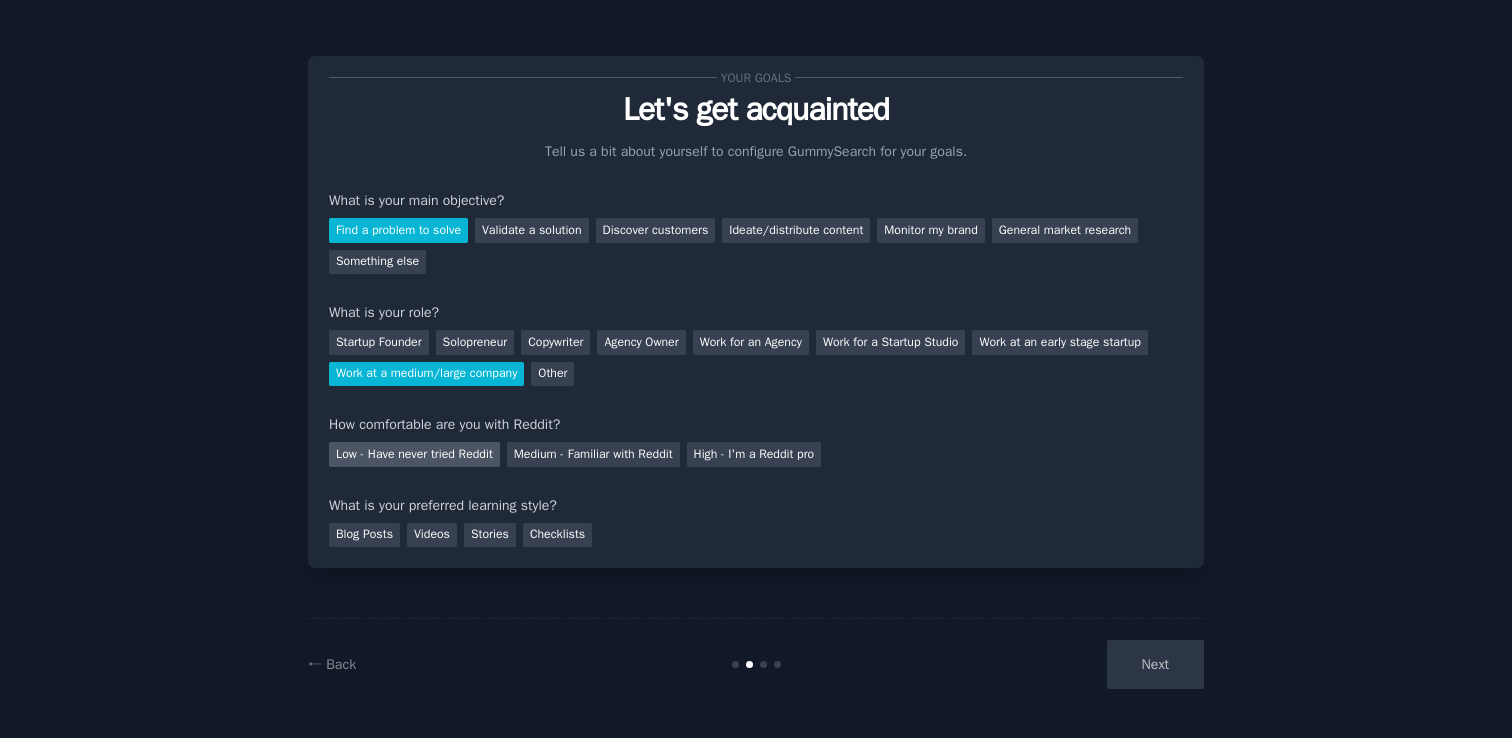 click on "Low - Have never tried Reddit" at bounding box center (414, 454) 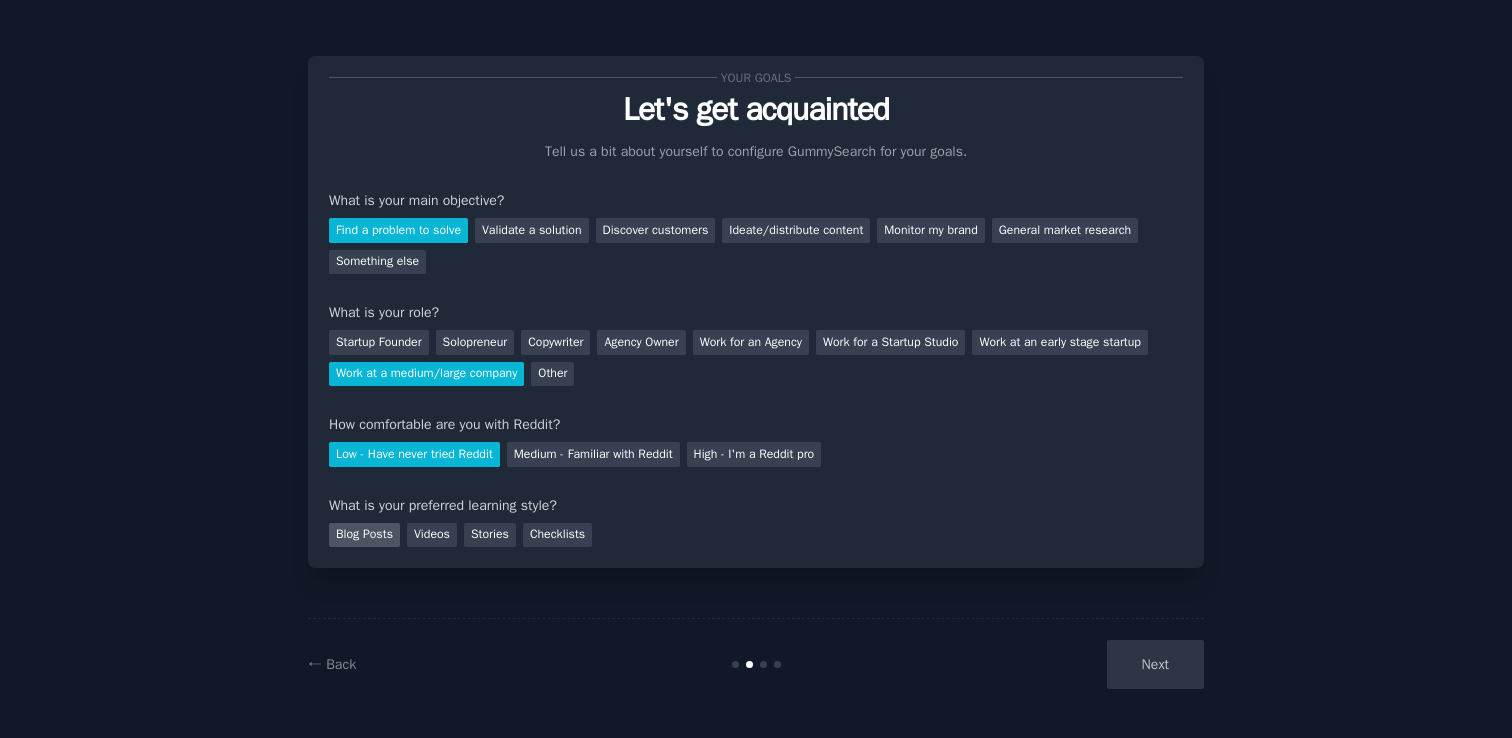 click on "Blog Posts" at bounding box center (364, 535) 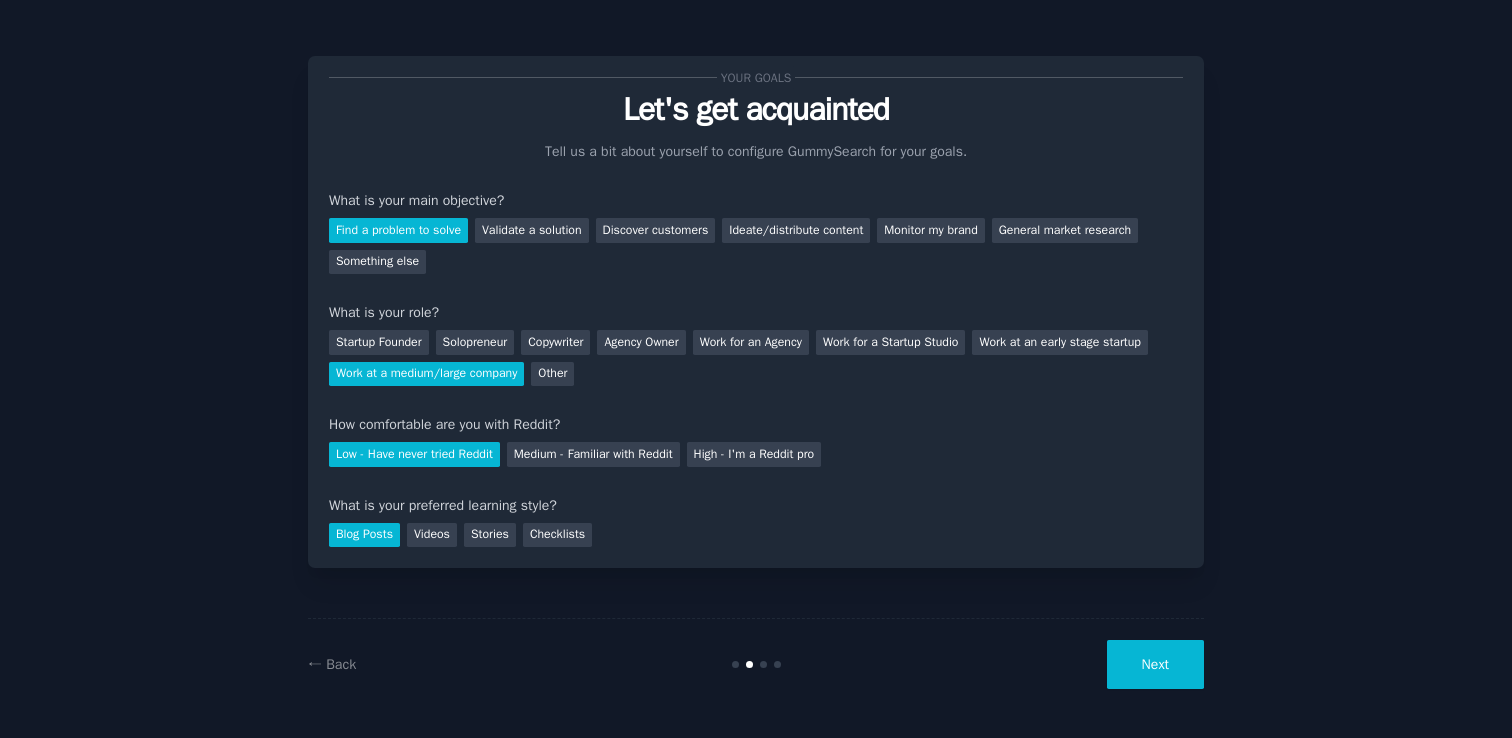 click on "Next" at bounding box center (1155, 664) 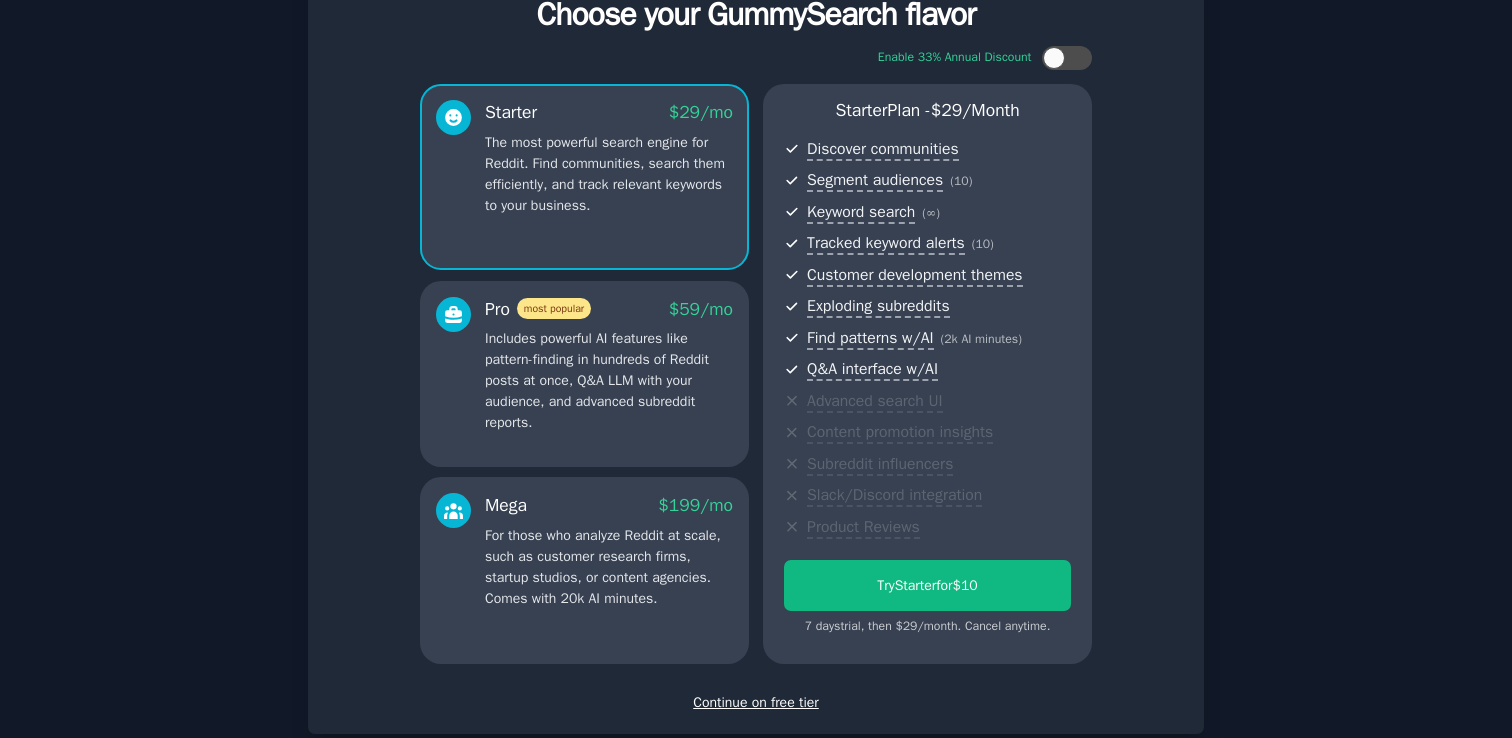 scroll, scrollTop: 210, scrollLeft: 0, axis: vertical 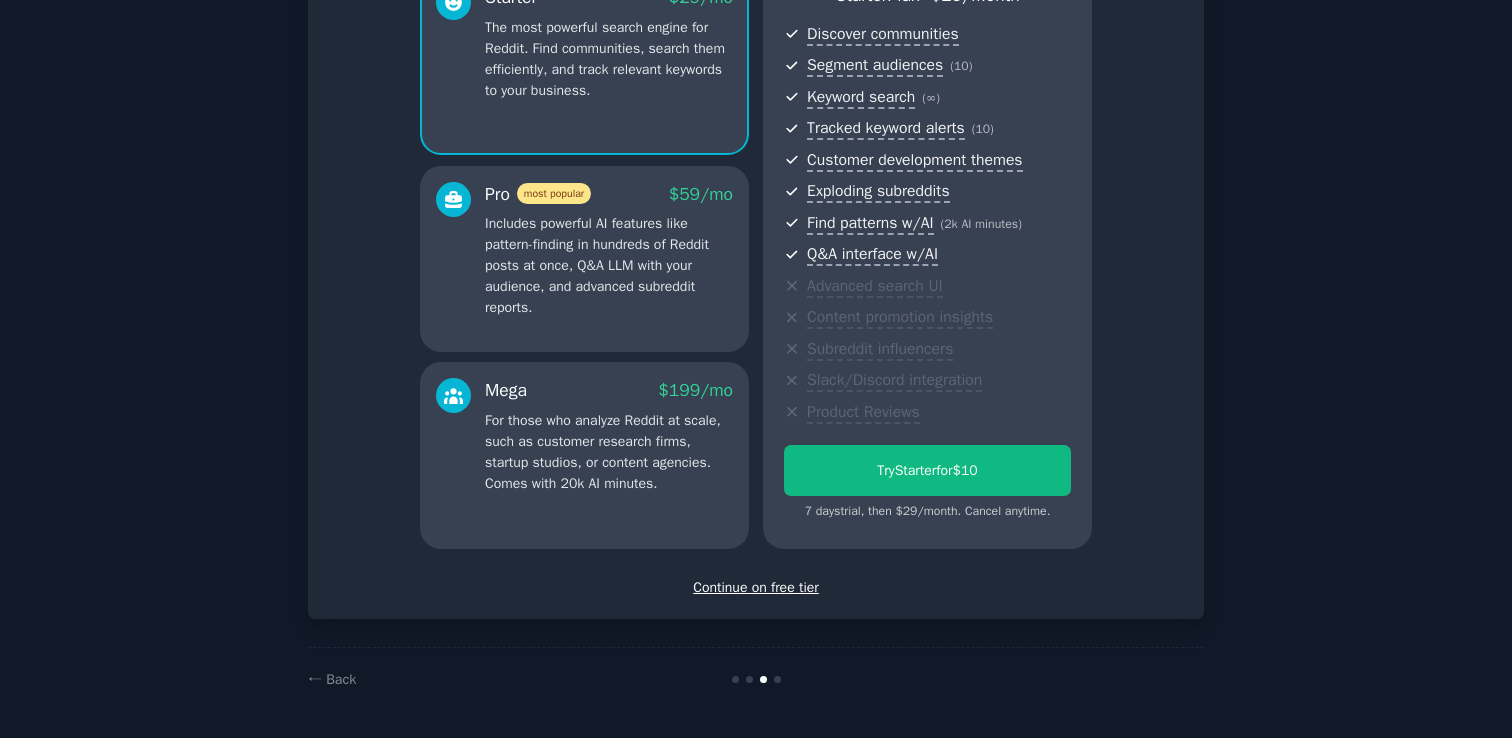 click on "Continue on free tier" at bounding box center [756, 587] 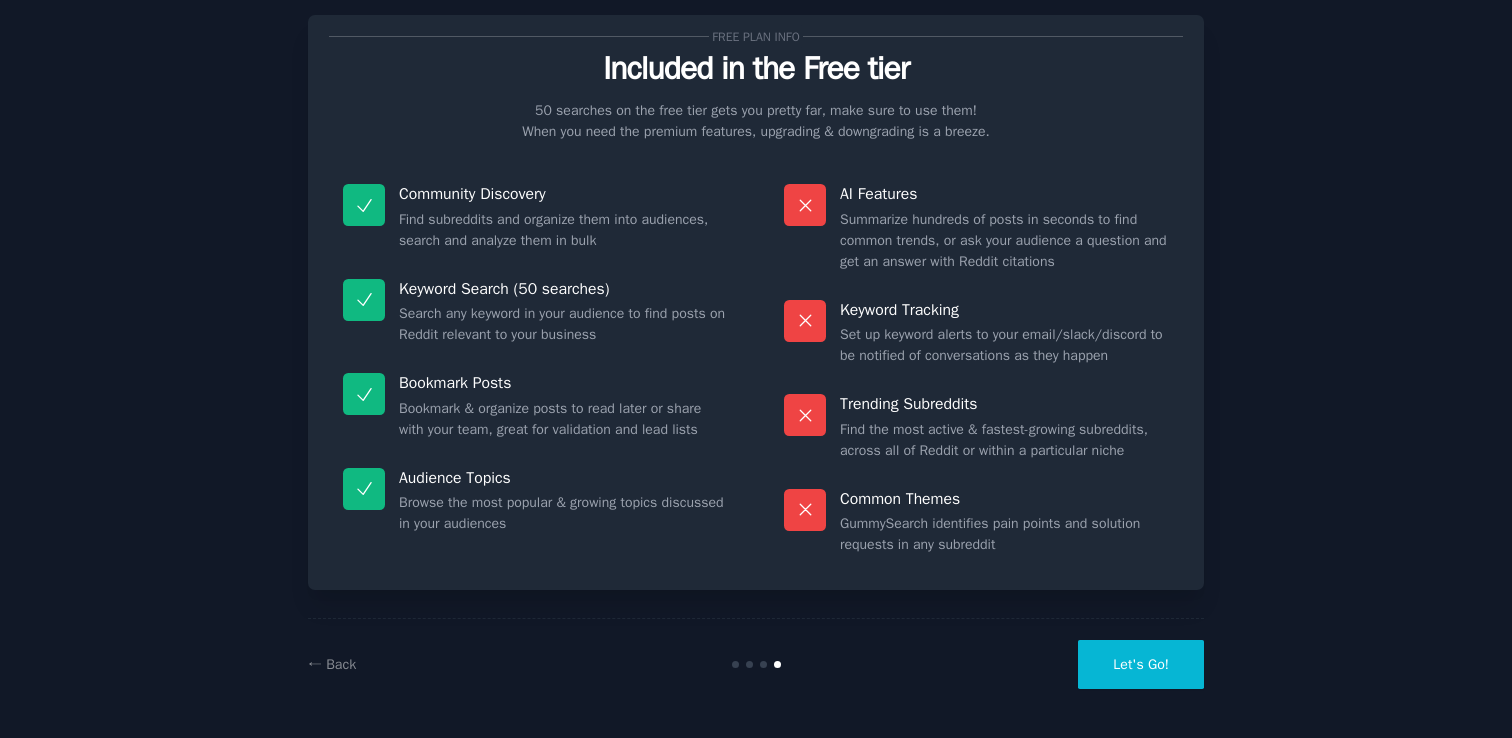 click on "Let's Go!" at bounding box center (1141, 664) 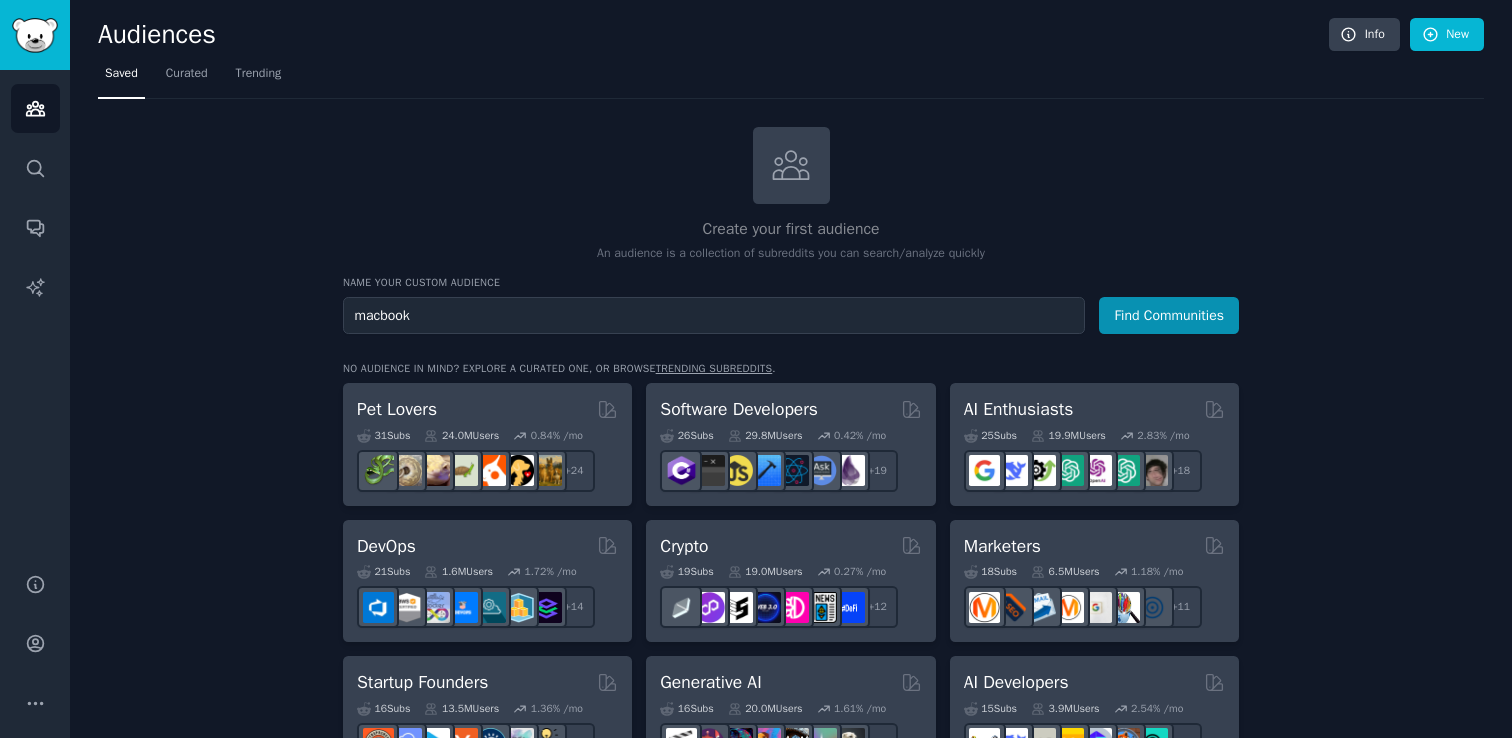type on "macbook" 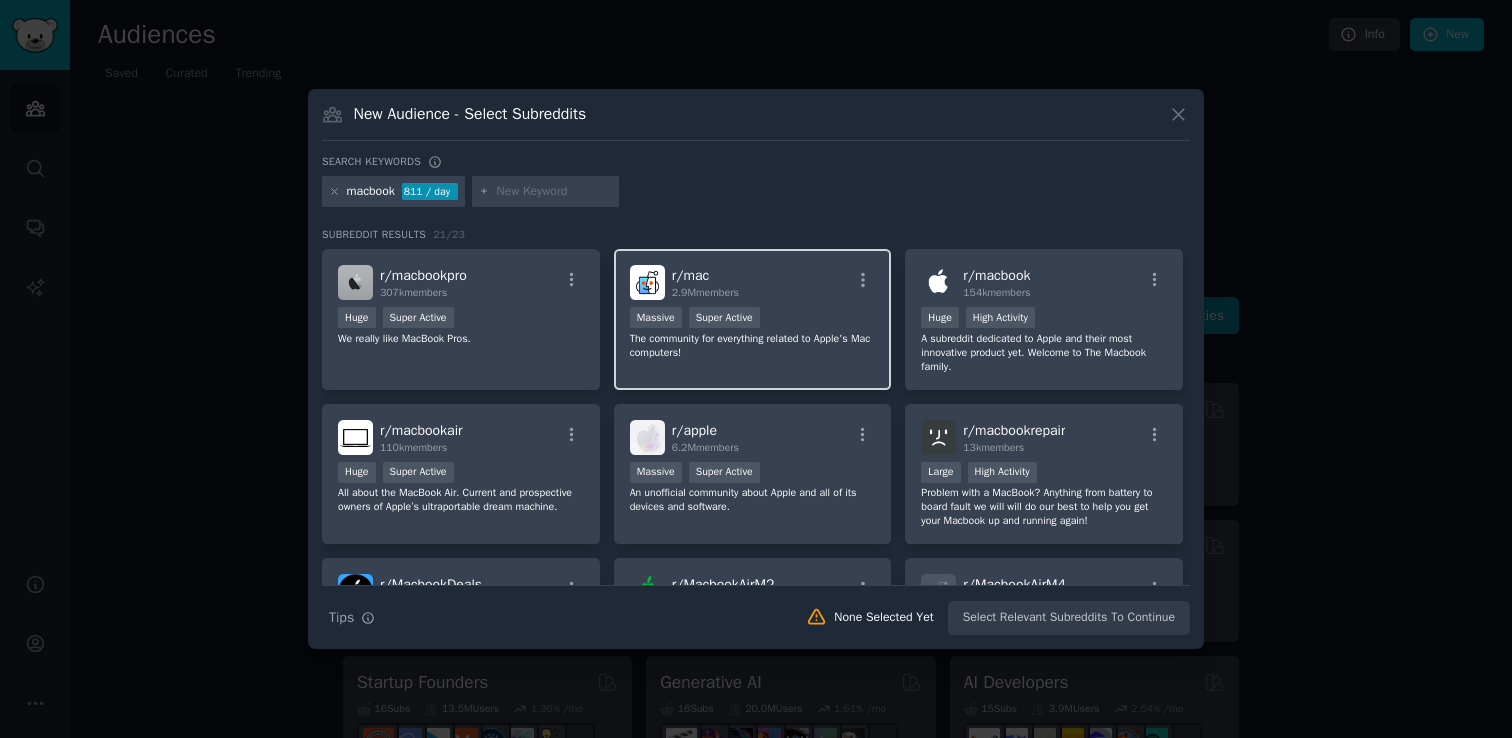 click on "r/ mac" at bounding box center (690, 275) 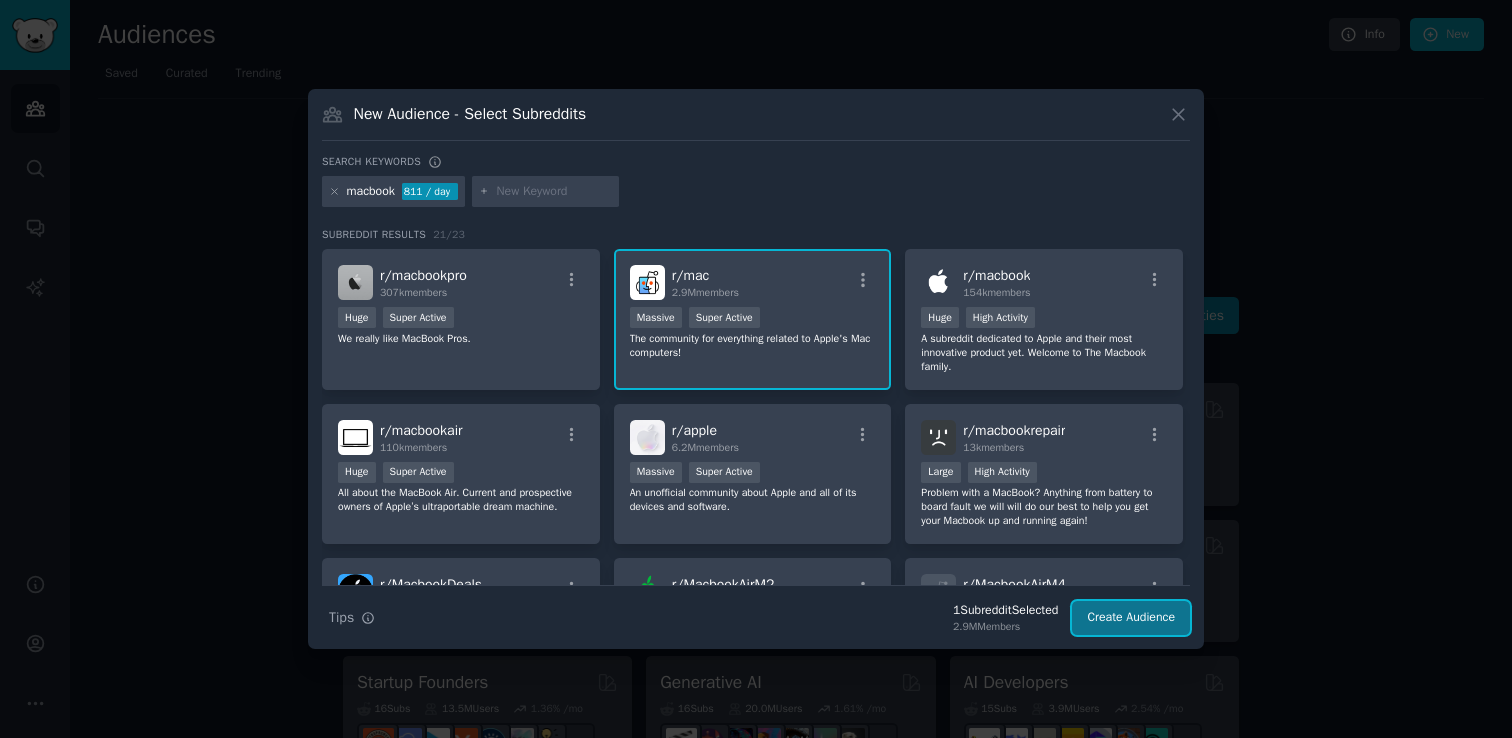 click on "Create Audience" at bounding box center [1131, 618] 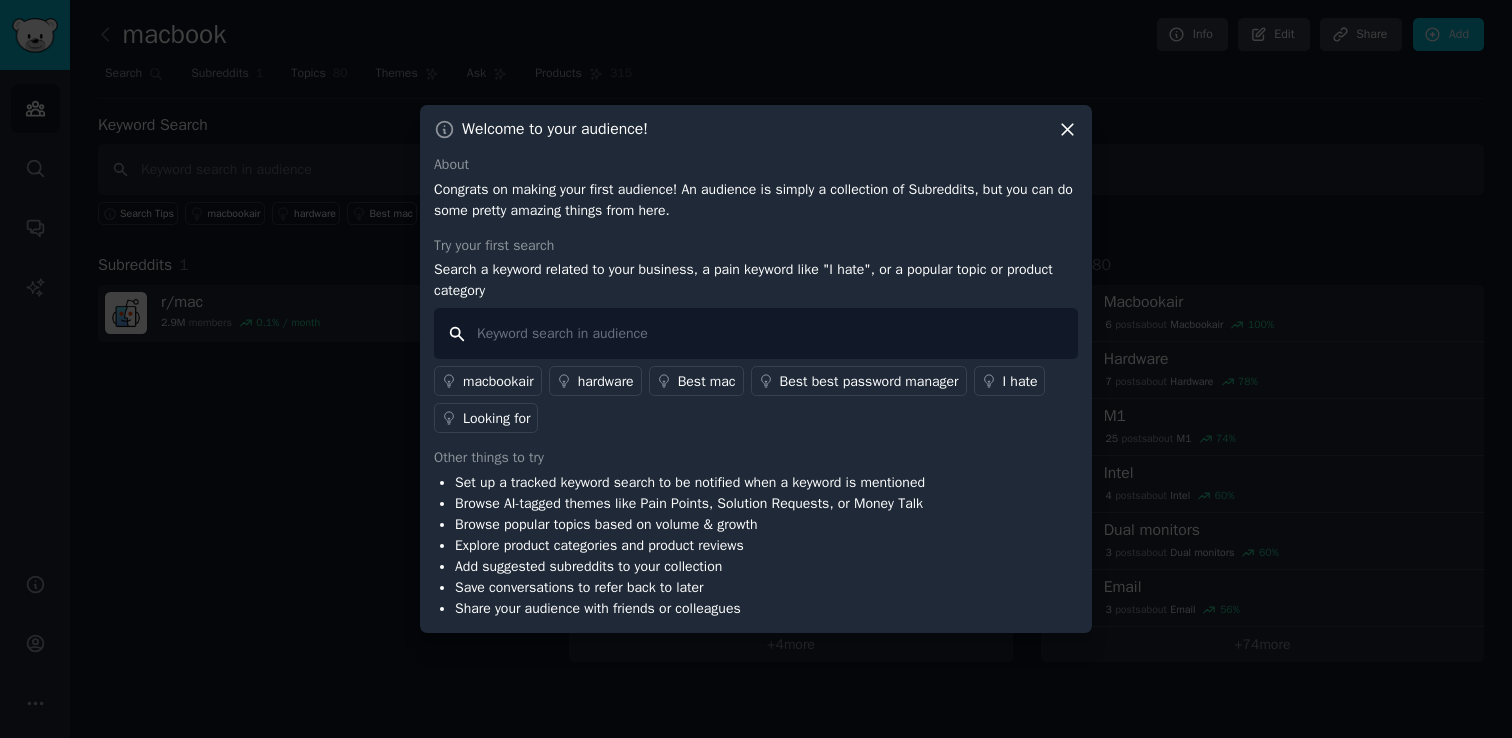 click at bounding box center (756, 333) 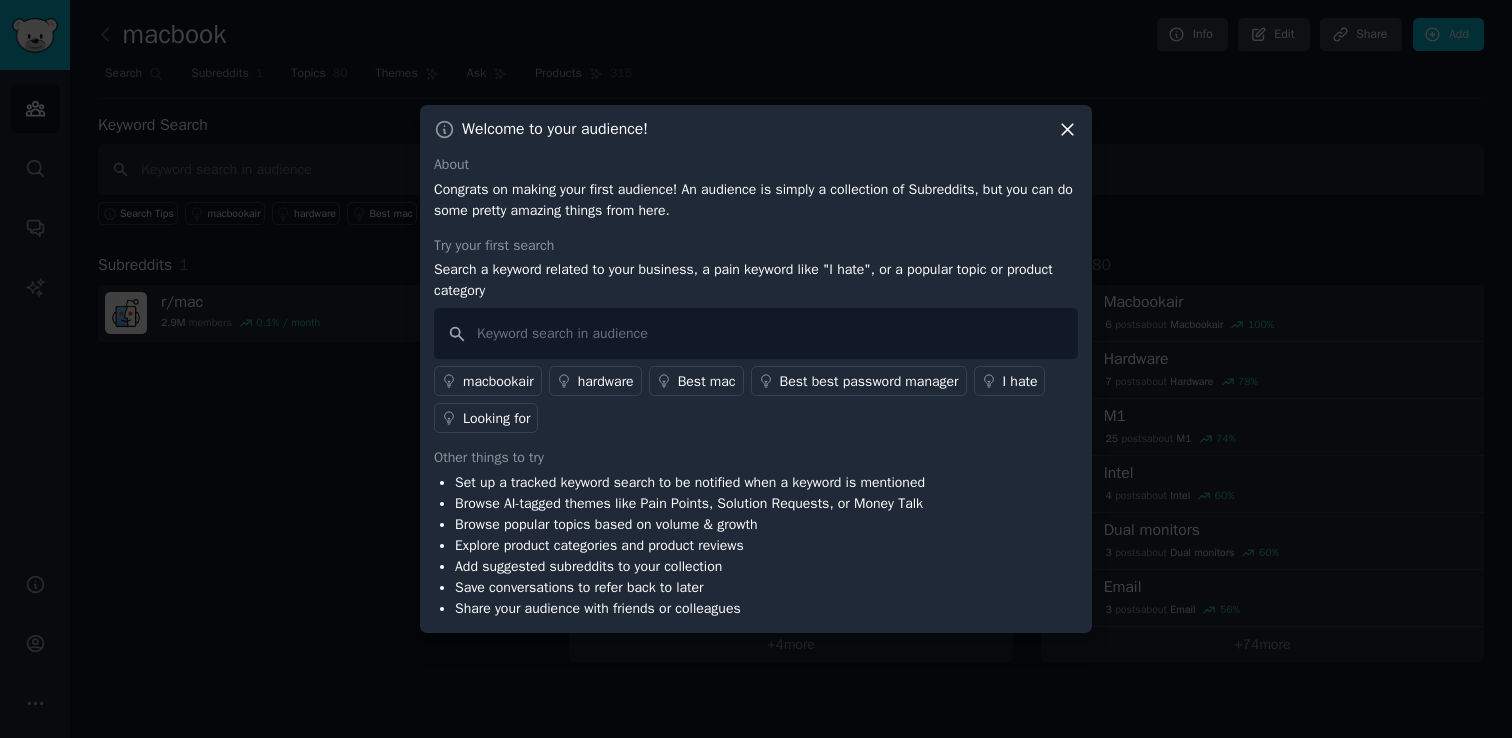 click 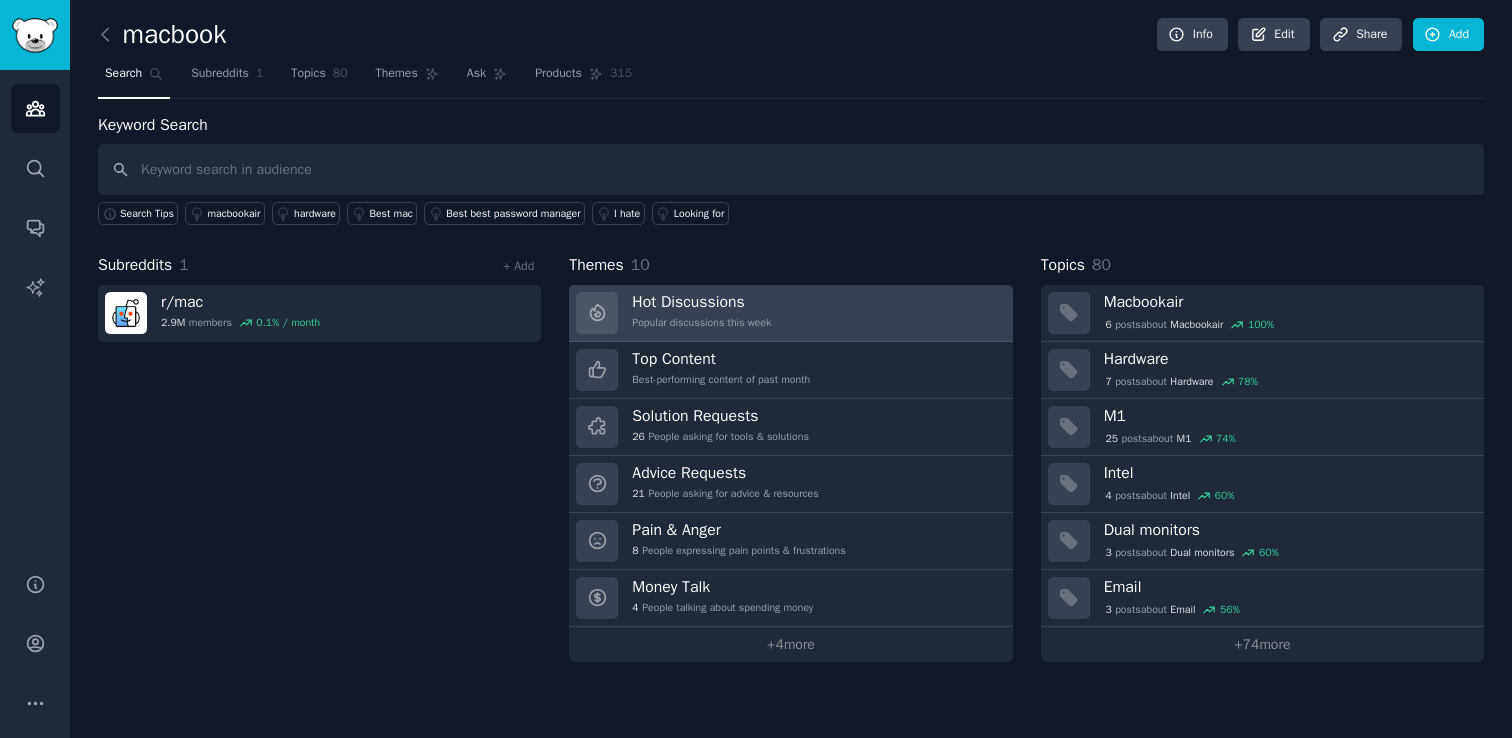 click on "Hot Discussions" at bounding box center (701, 302) 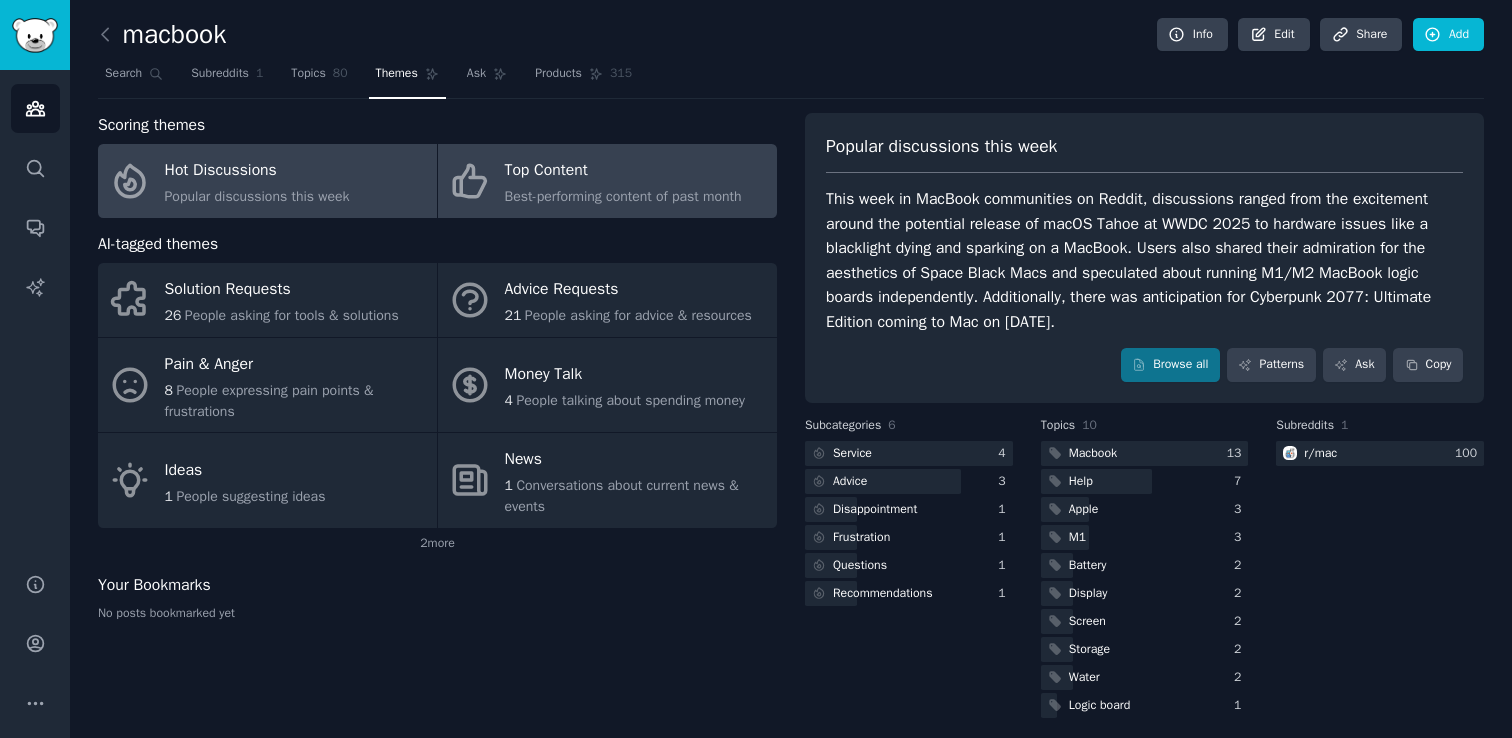 click on "Best-performing content of past month" at bounding box center [623, 196] 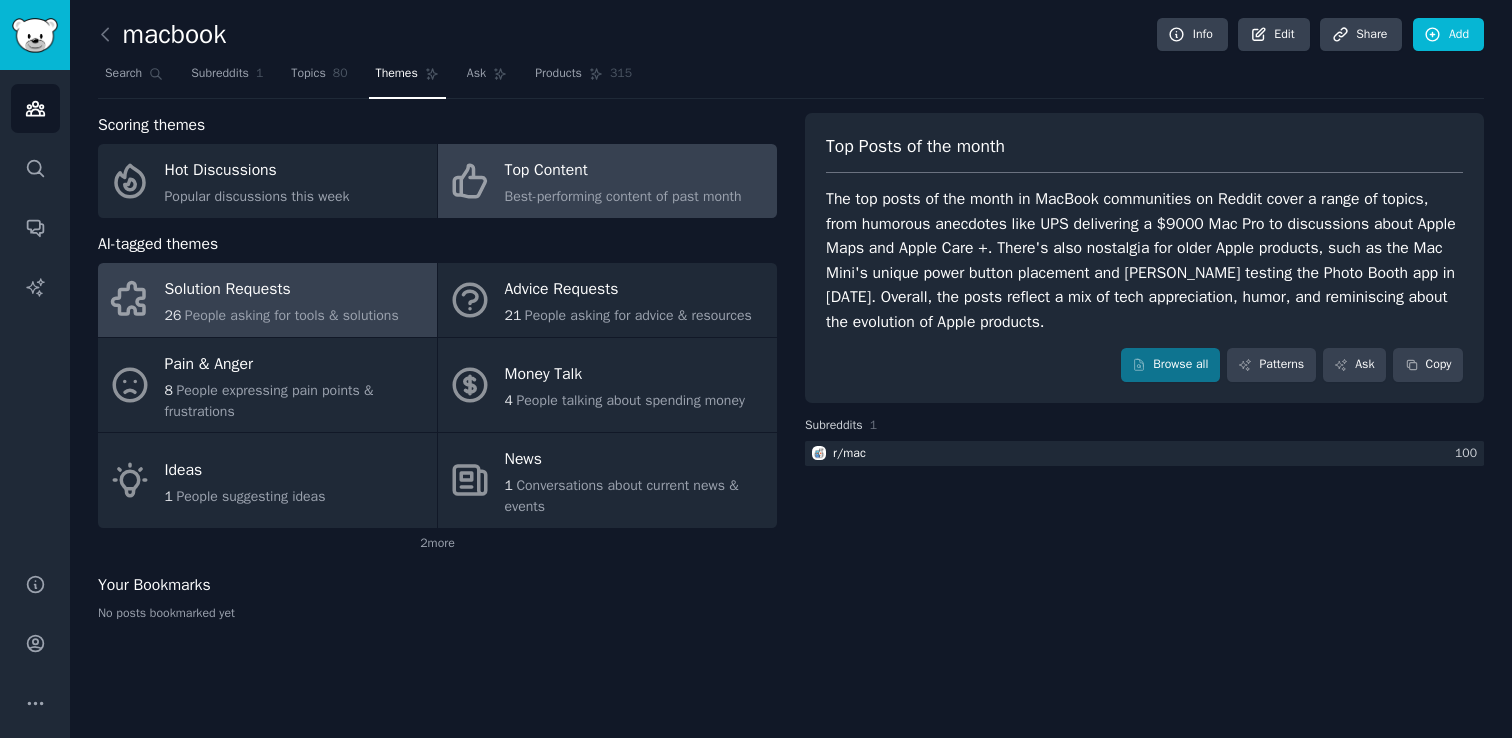 click on "People asking for tools & solutions" at bounding box center (292, 315) 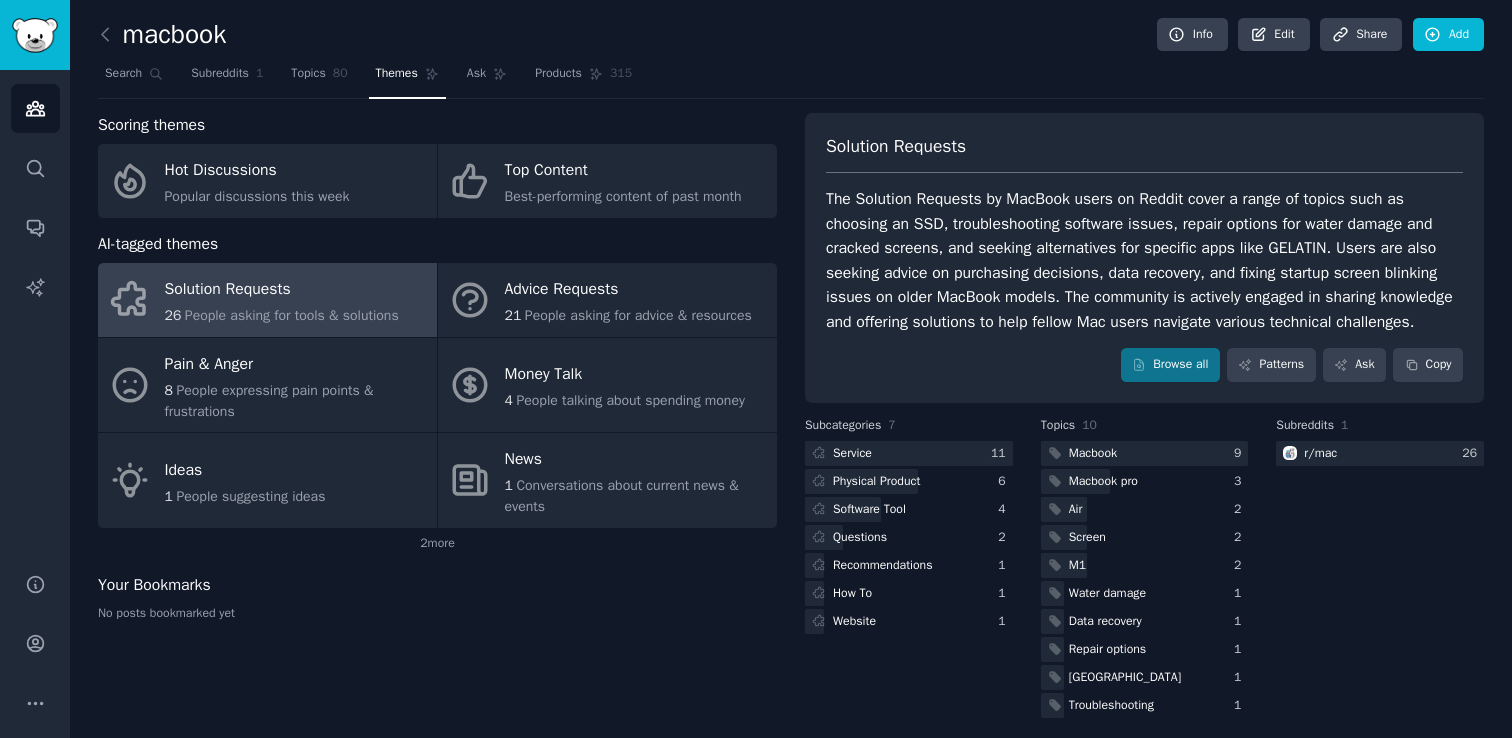 scroll, scrollTop: 35, scrollLeft: 0, axis: vertical 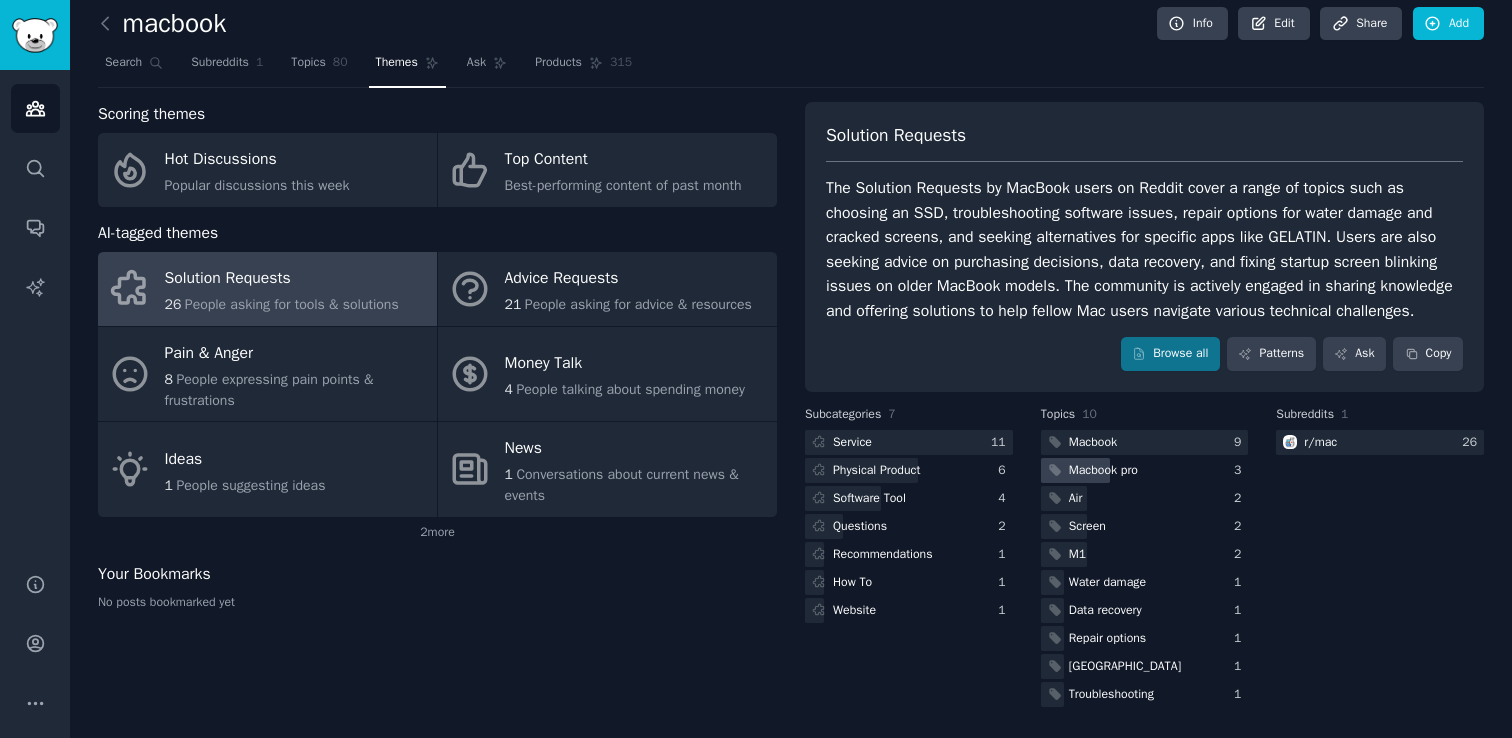 click on "Macbook pro" at bounding box center (1103, 471) 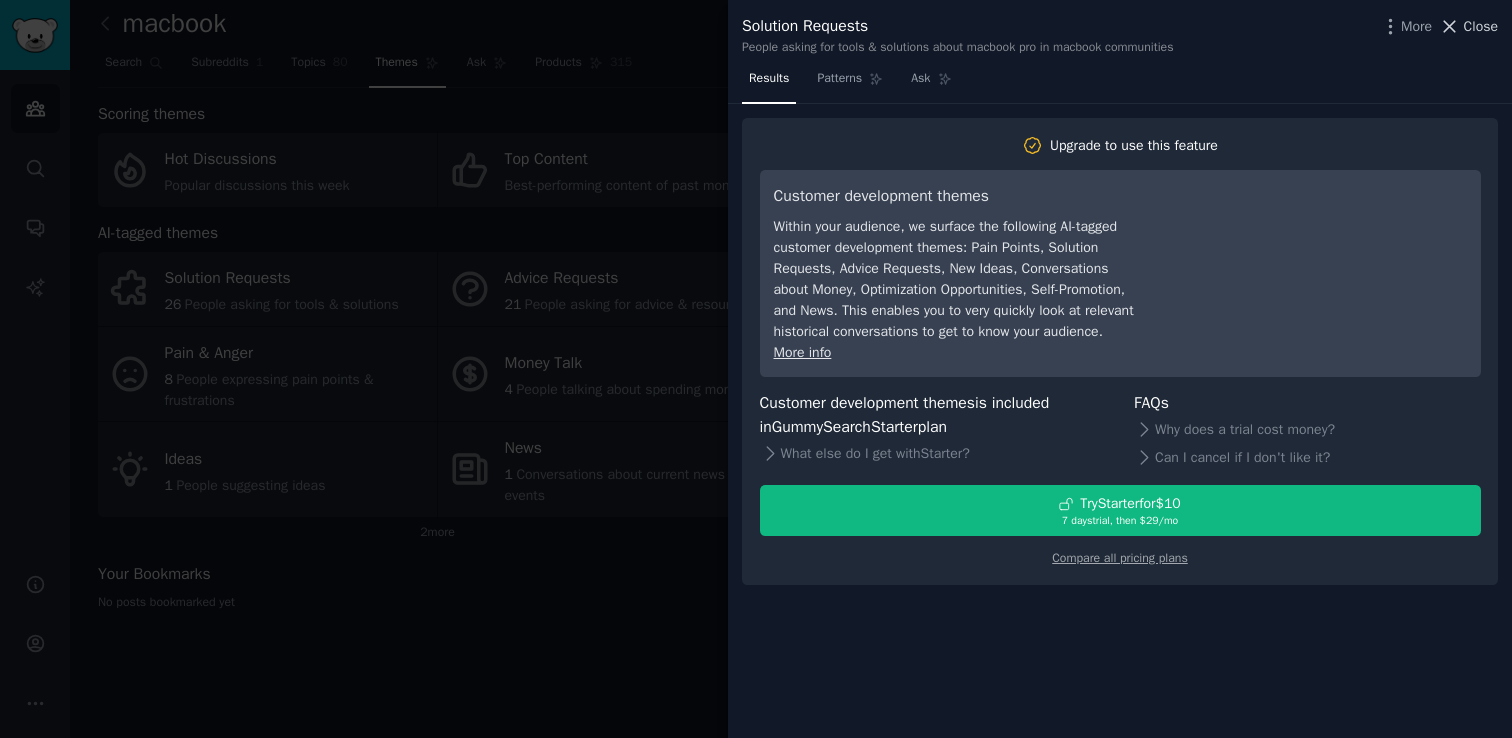 click on "Close" at bounding box center [1468, 26] 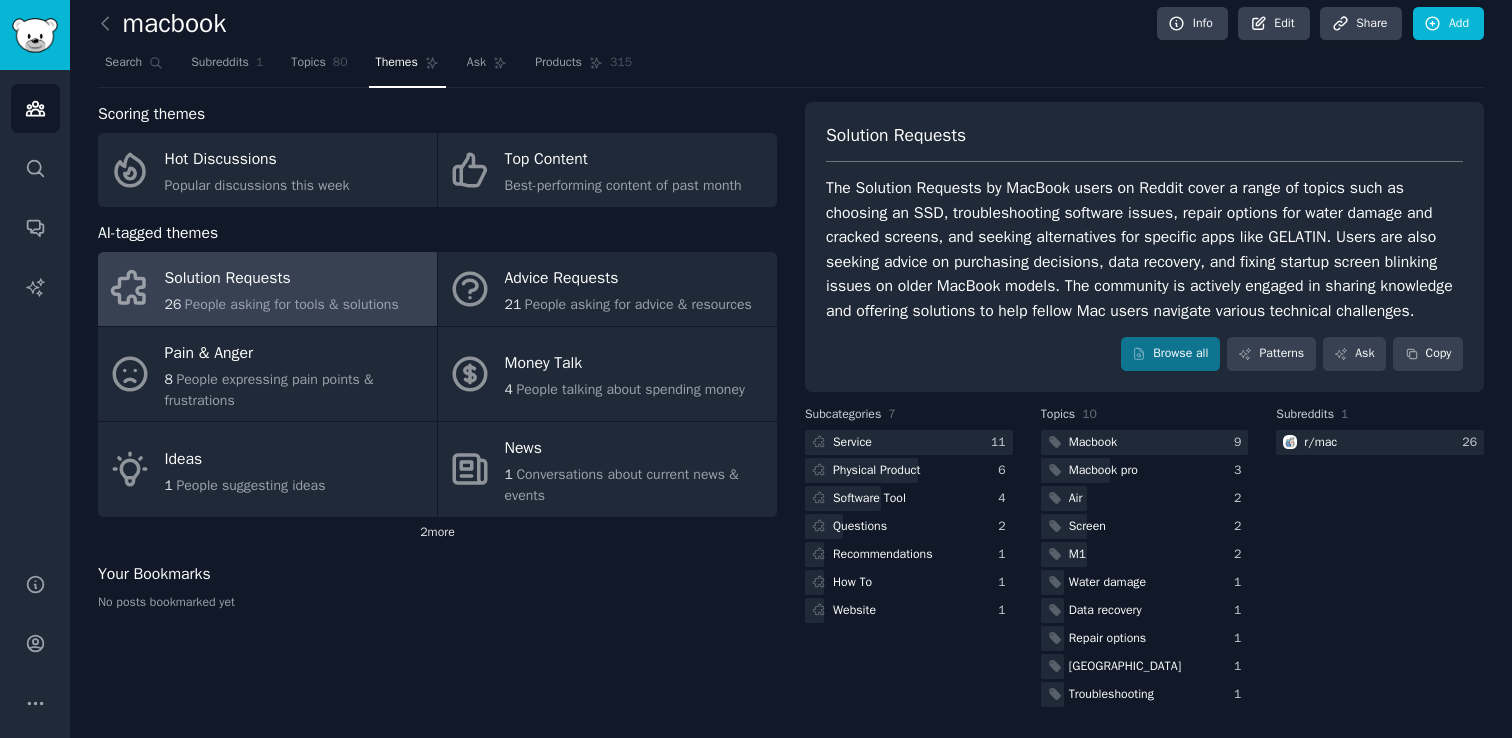 click on "2  more" 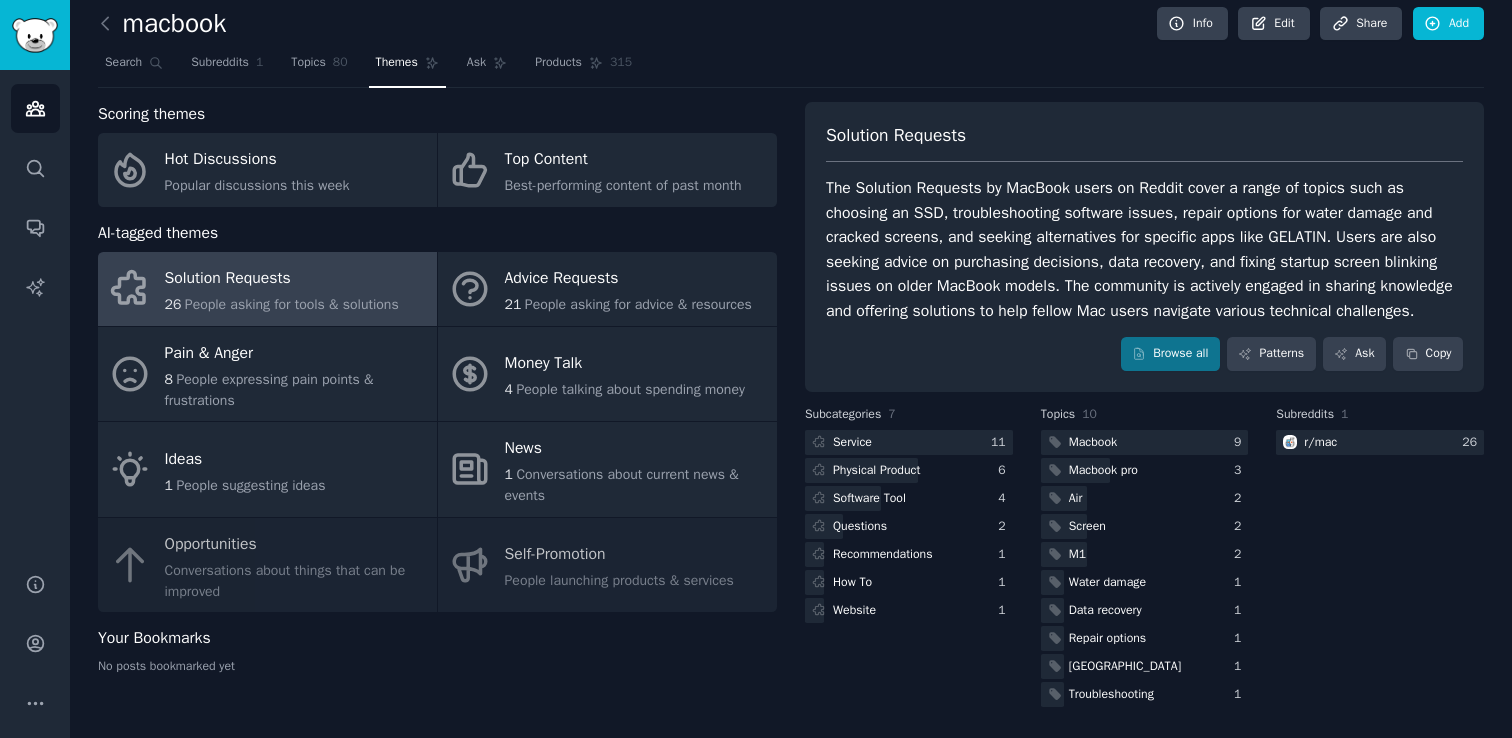 click on "Solution Requests 26 People asking for tools & solutions Advice Requests 21 People asking for advice & resources Pain & Anger 8 People expressing pain points & frustrations Money Talk 4 People talking about spending money Ideas 1 People suggesting ideas News 1 Conversations about current news & events Opportunities Conversations about things that can be improved Self-Promotion People launching products & services" 